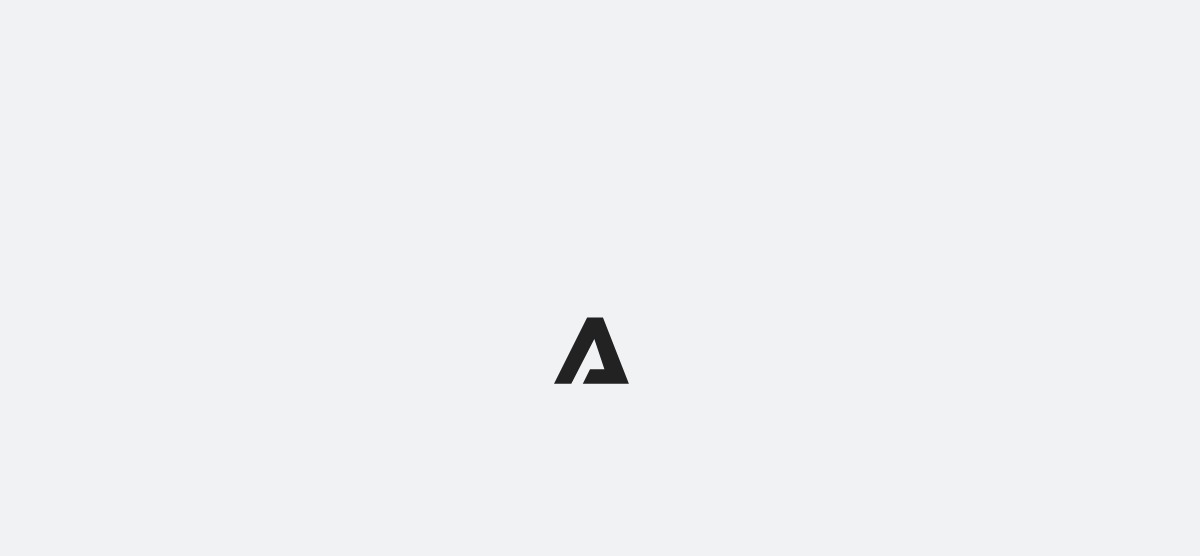 scroll, scrollTop: 0, scrollLeft: 0, axis: both 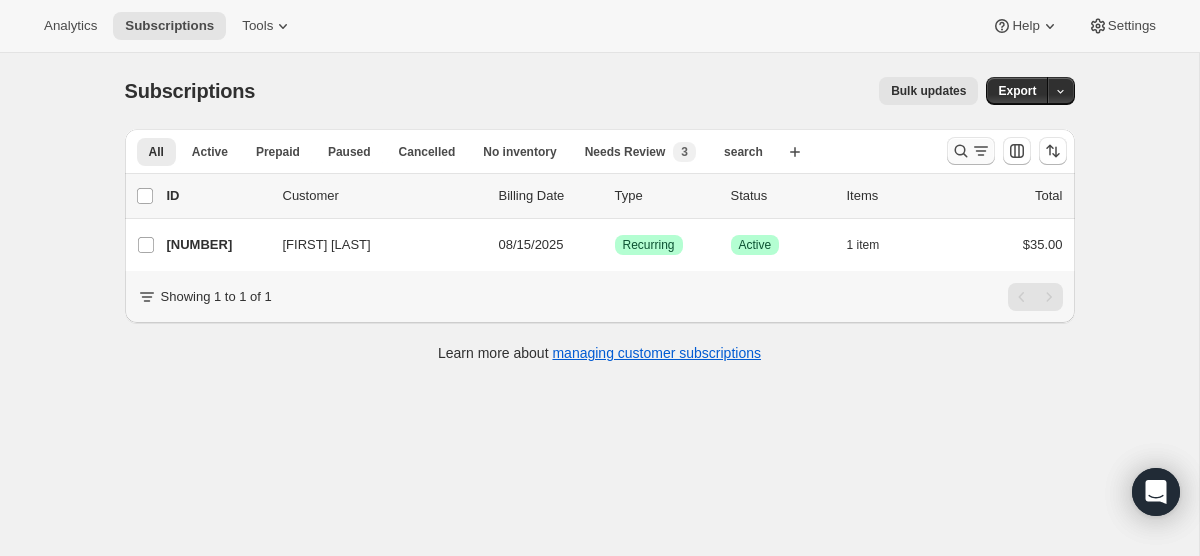 click 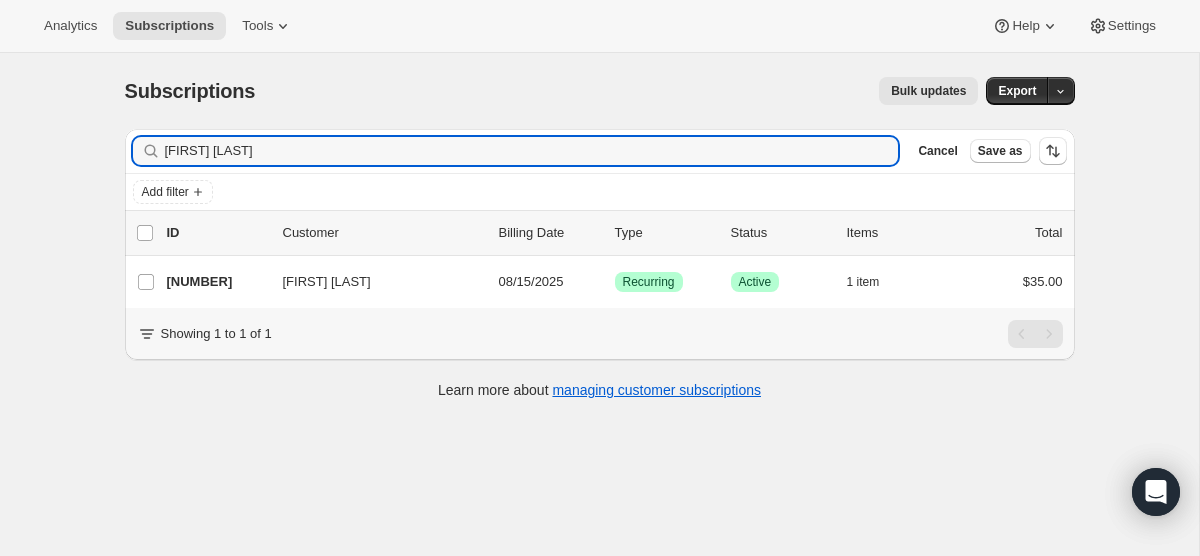 drag, startPoint x: 274, startPoint y: 154, endPoint x: 98, endPoint y: 141, distance: 176.47946 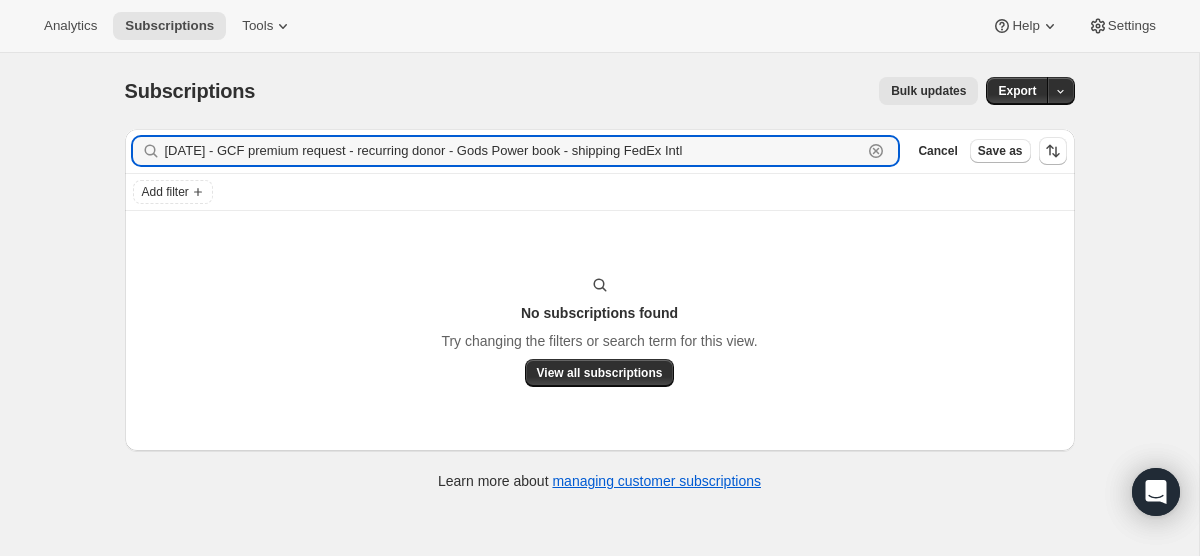 drag, startPoint x: 790, startPoint y: 149, endPoint x: 180, endPoint y: 118, distance: 610.7872 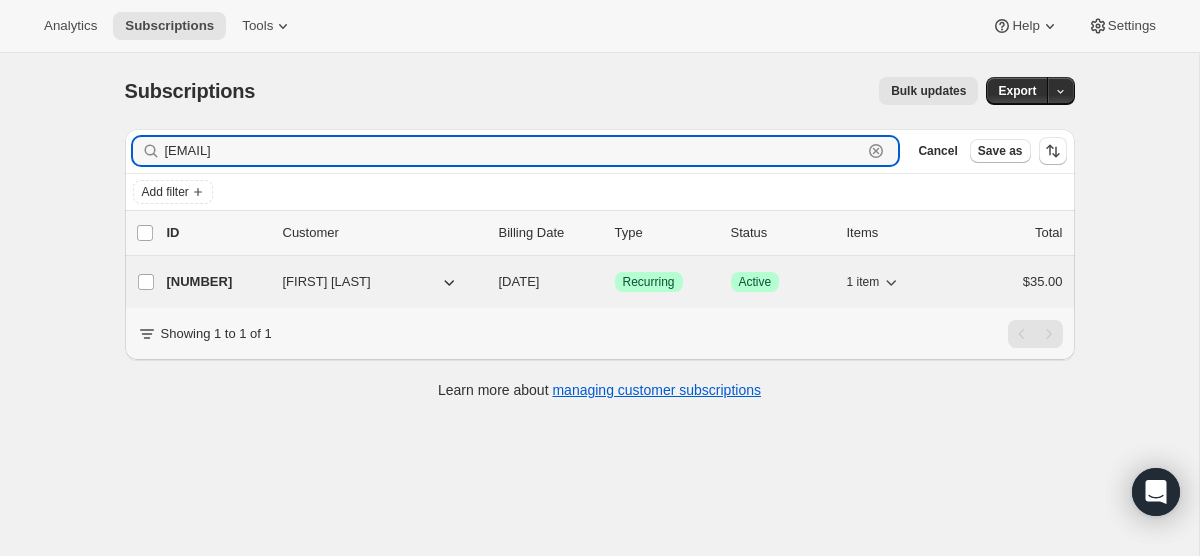 type on "[EMAIL]" 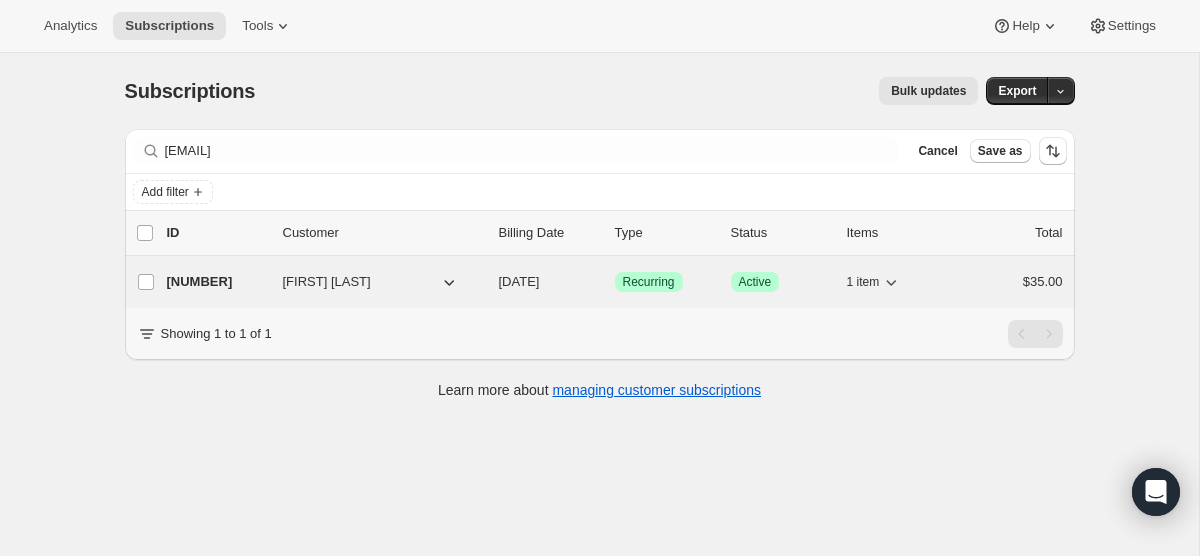 click on "[NUMBER]" at bounding box center [217, 282] 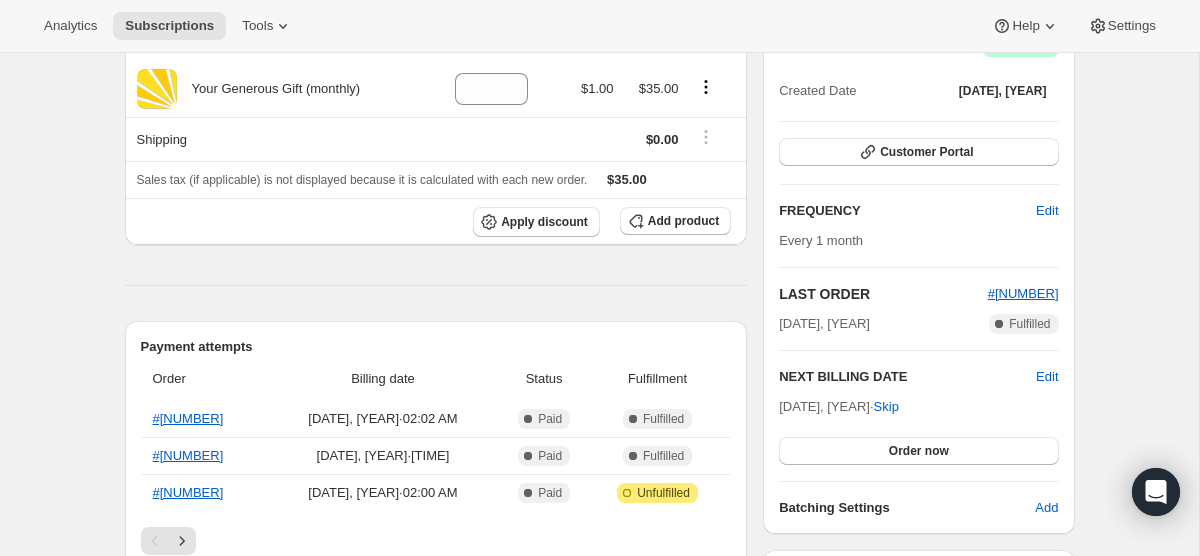 scroll, scrollTop: 0, scrollLeft: 0, axis: both 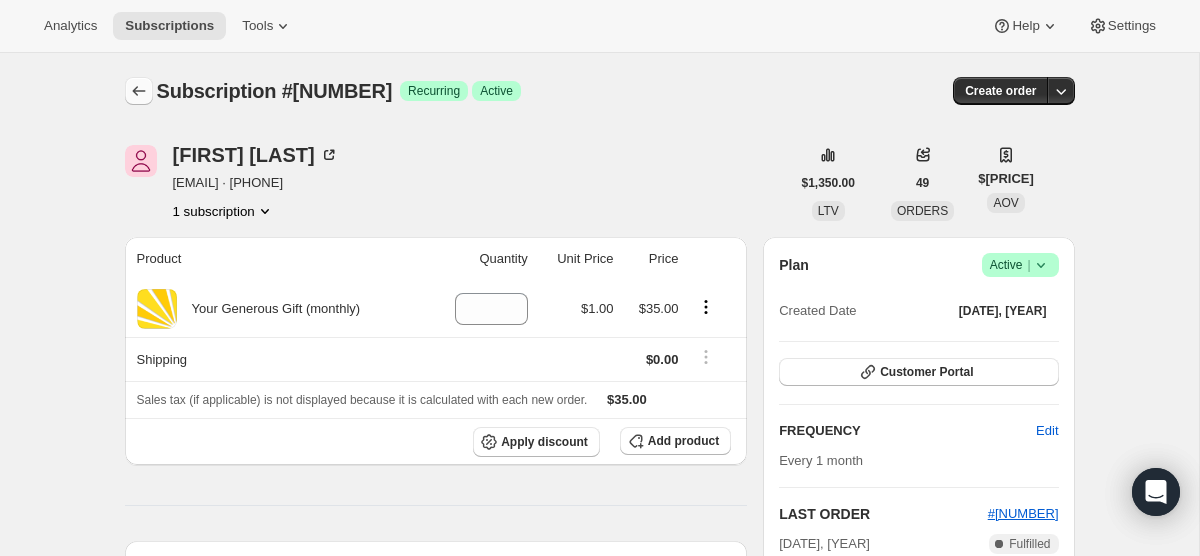 click 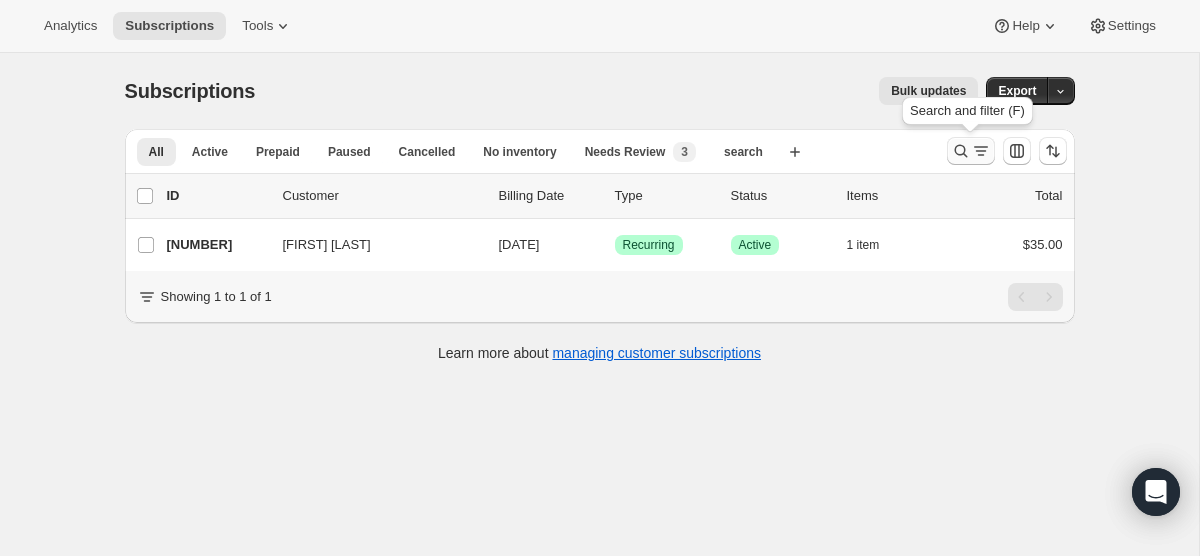 click 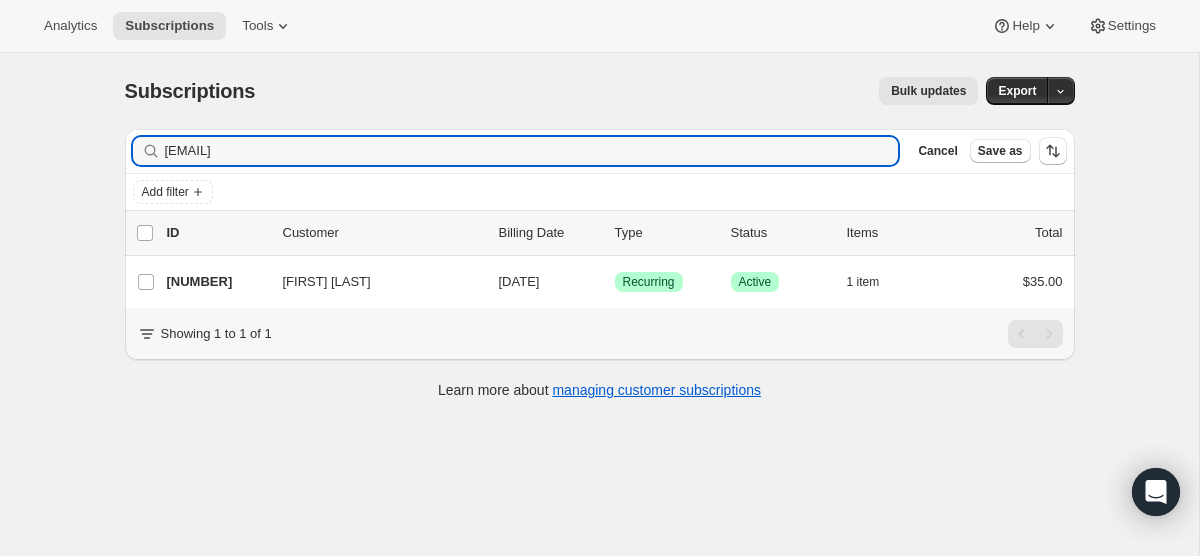 drag, startPoint x: 342, startPoint y: 148, endPoint x: 160, endPoint y: 127, distance: 183.20753 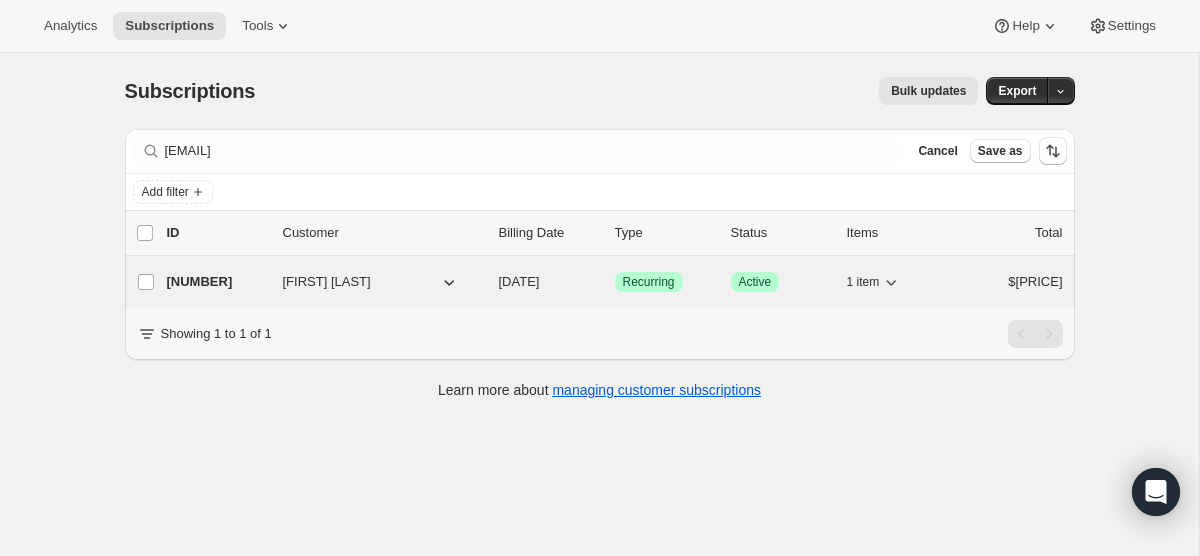 click on "[NUMBER]" at bounding box center [217, 282] 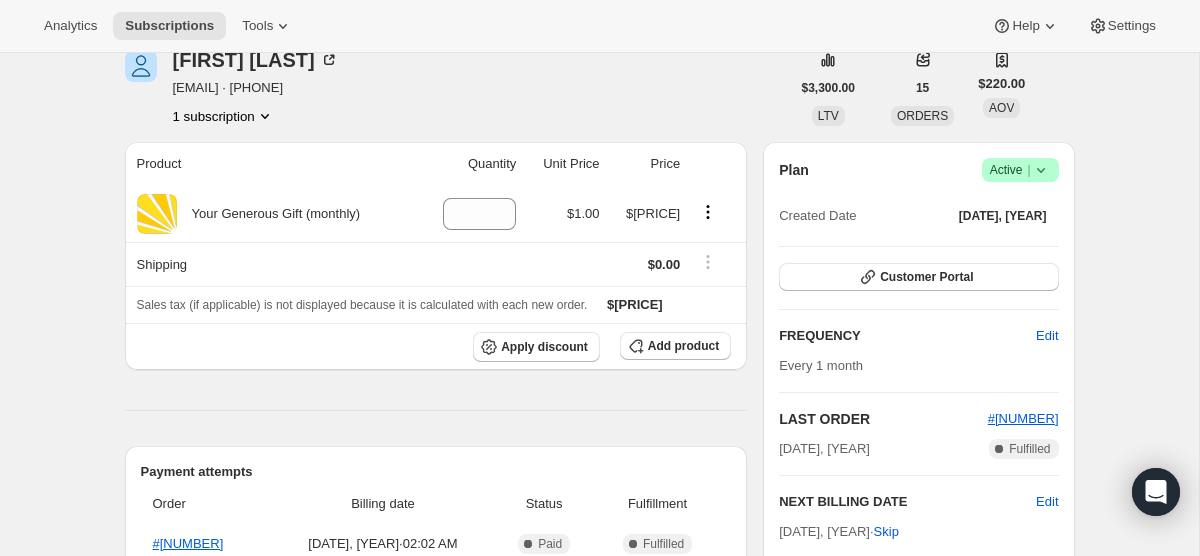 scroll, scrollTop: 0, scrollLeft: 0, axis: both 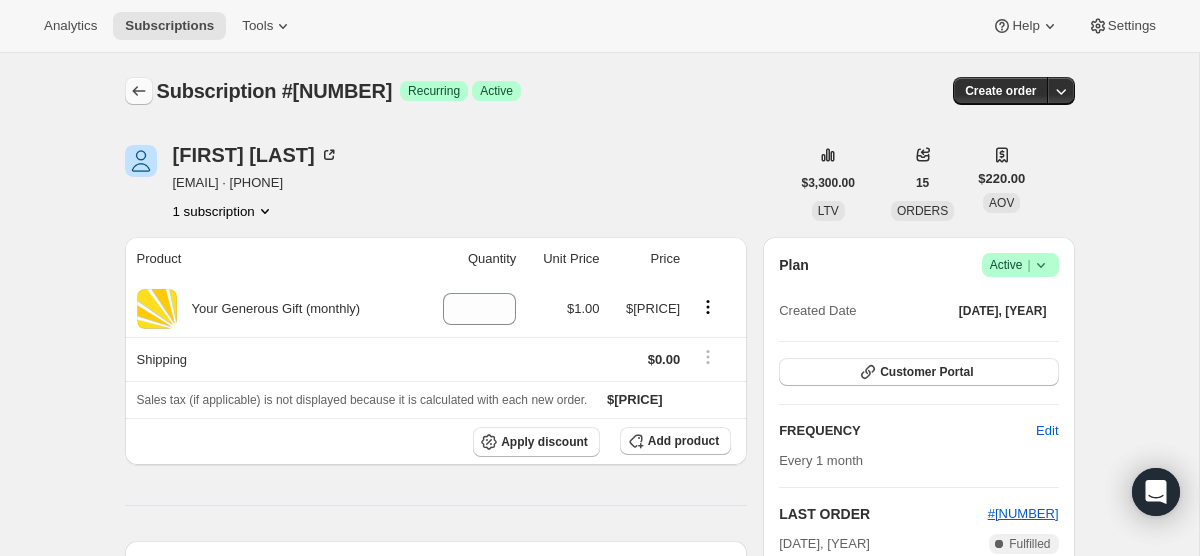 click 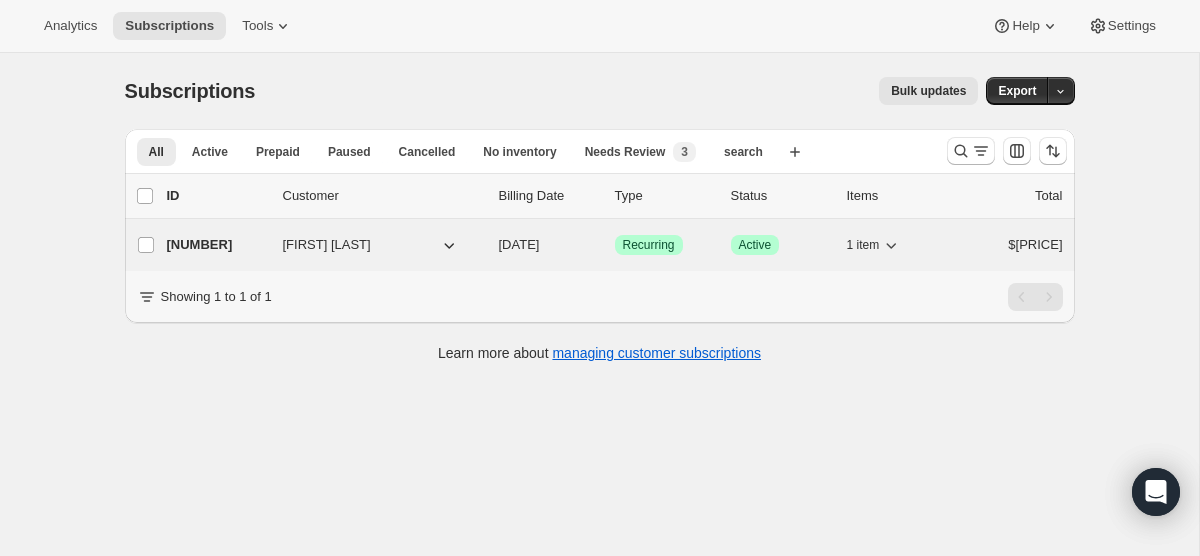 click on "[NUMBER]" at bounding box center [217, 245] 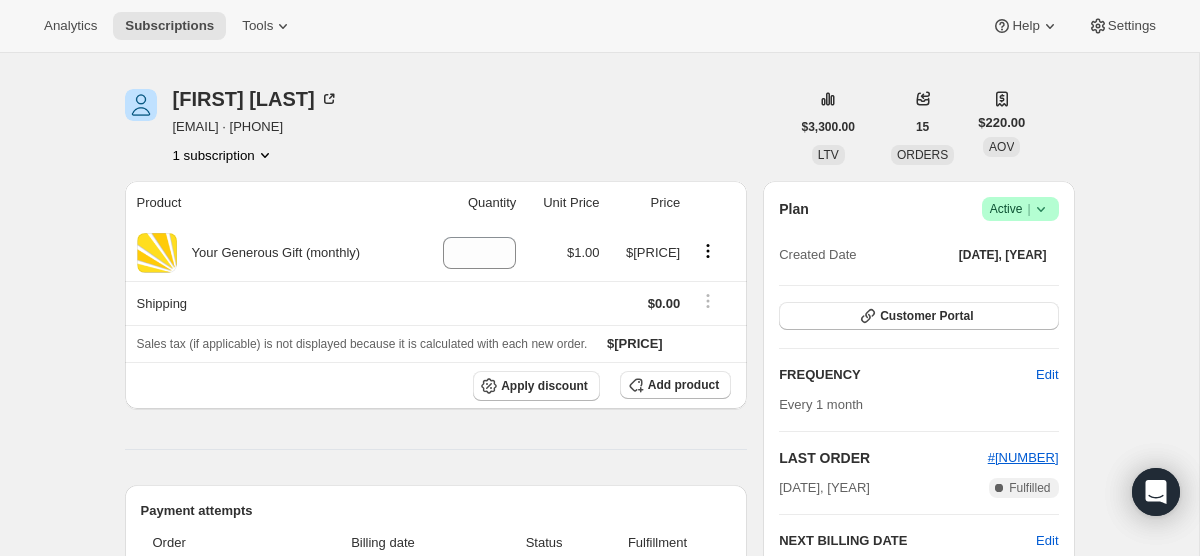 scroll, scrollTop: 0, scrollLeft: 0, axis: both 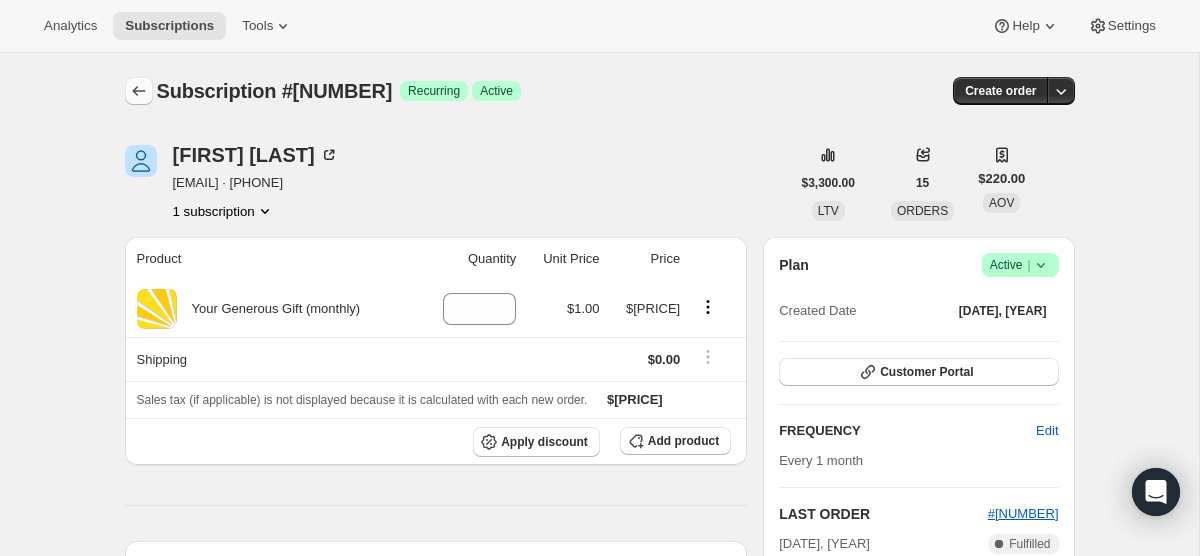 click 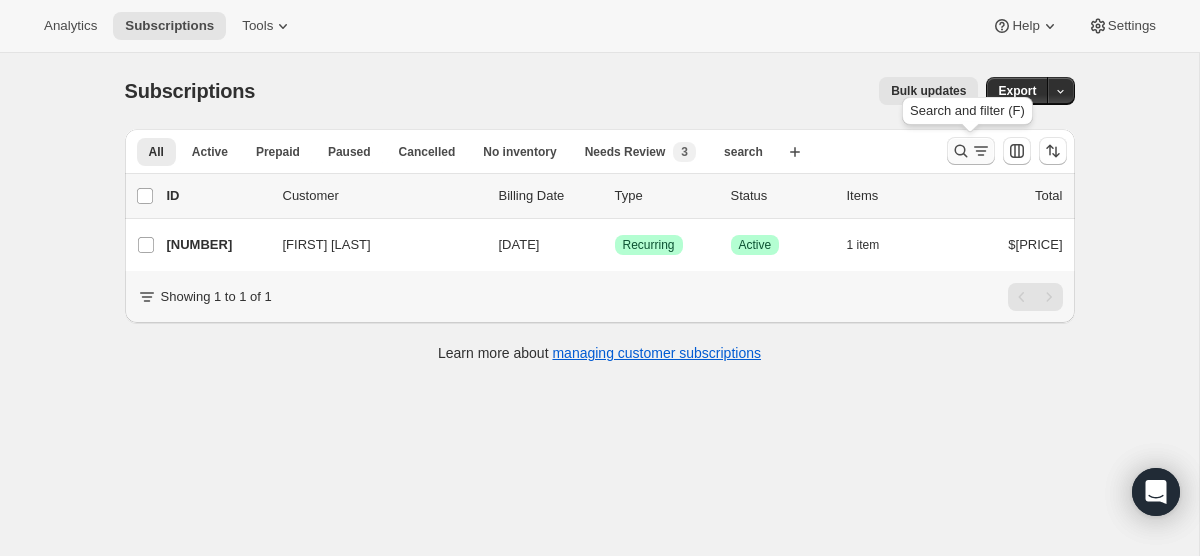 click 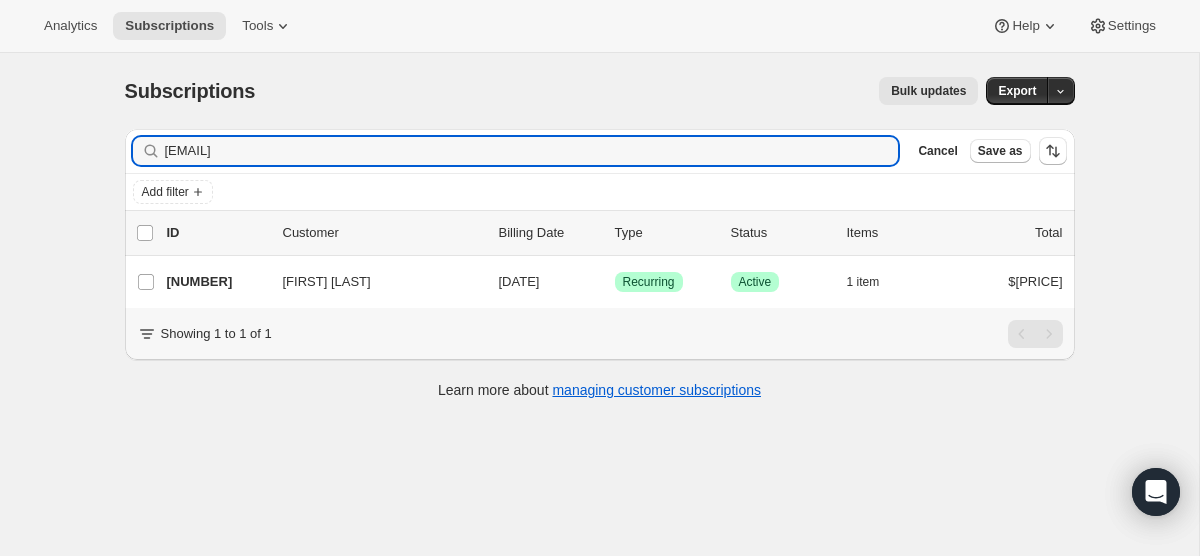 drag, startPoint x: 369, startPoint y: 146, endPoint x: 113, endPoint y: 132, distance: 256.38254 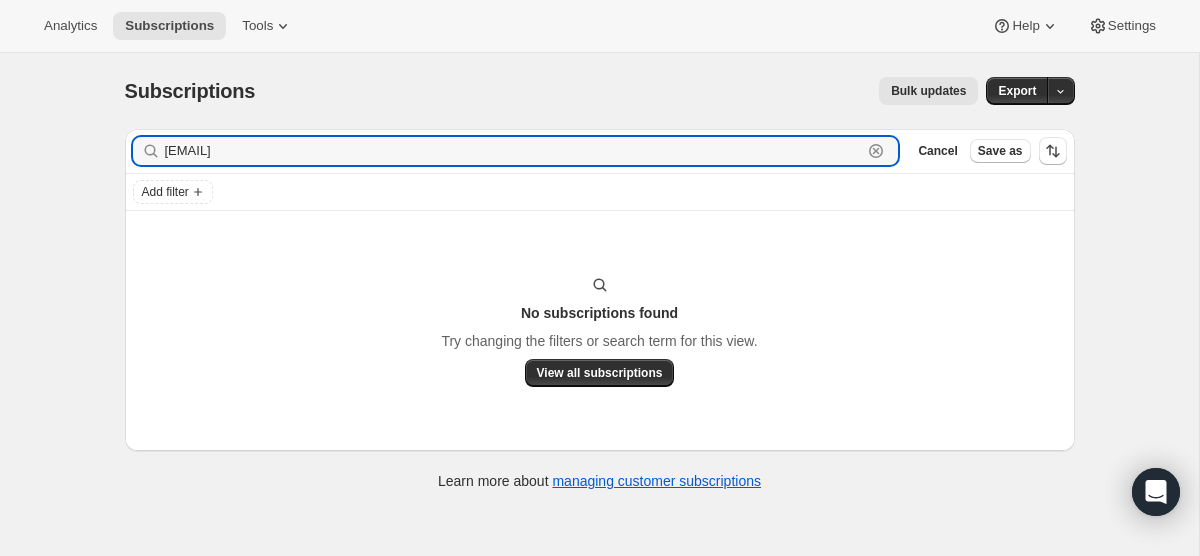 drag, startPoint x: 302, startPoint y: 147, endPoint x: 86, endPoint y: 129, distance: 216.7487 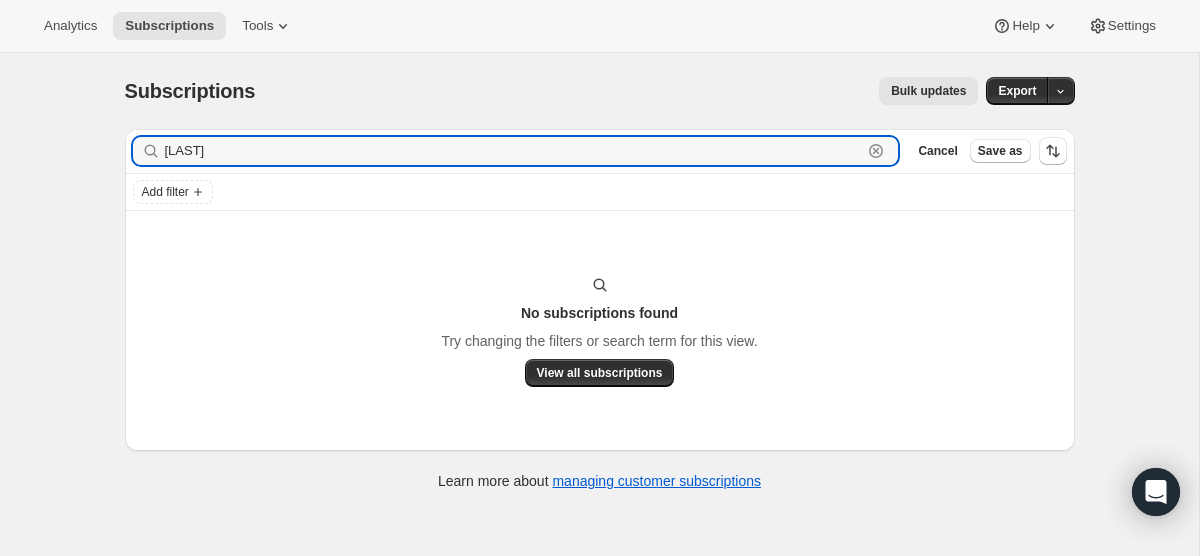type on "[LAST]" 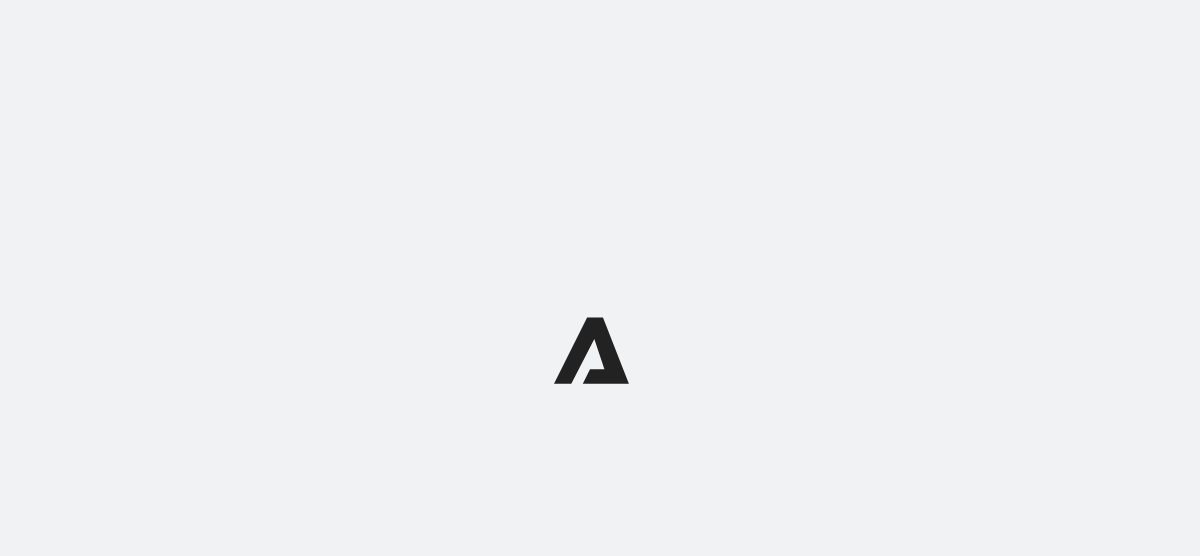scroll, scrollTop: 0, scrollLeft: 0, axis: both 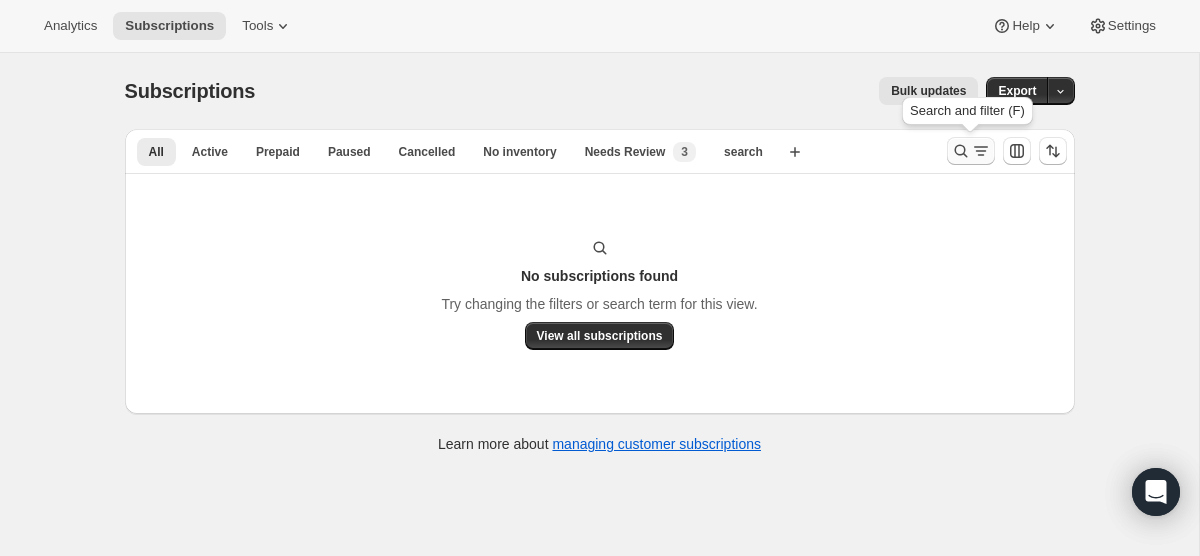 click 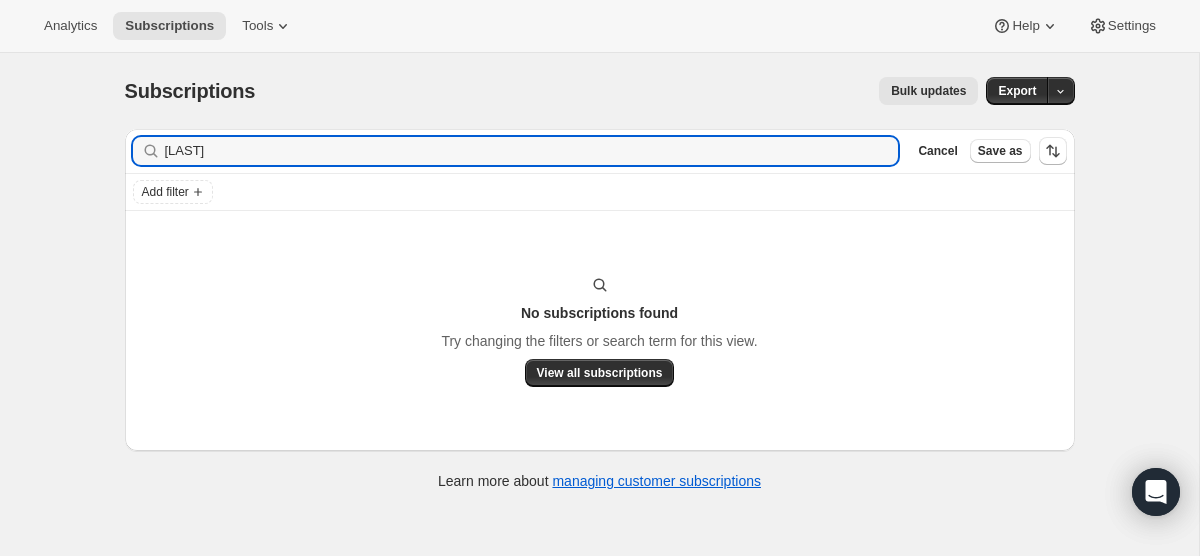 drag, startPoint x: 313, startPoint y: 159, endPoint x: 143, endPoint y: 148, distance: 170.35551 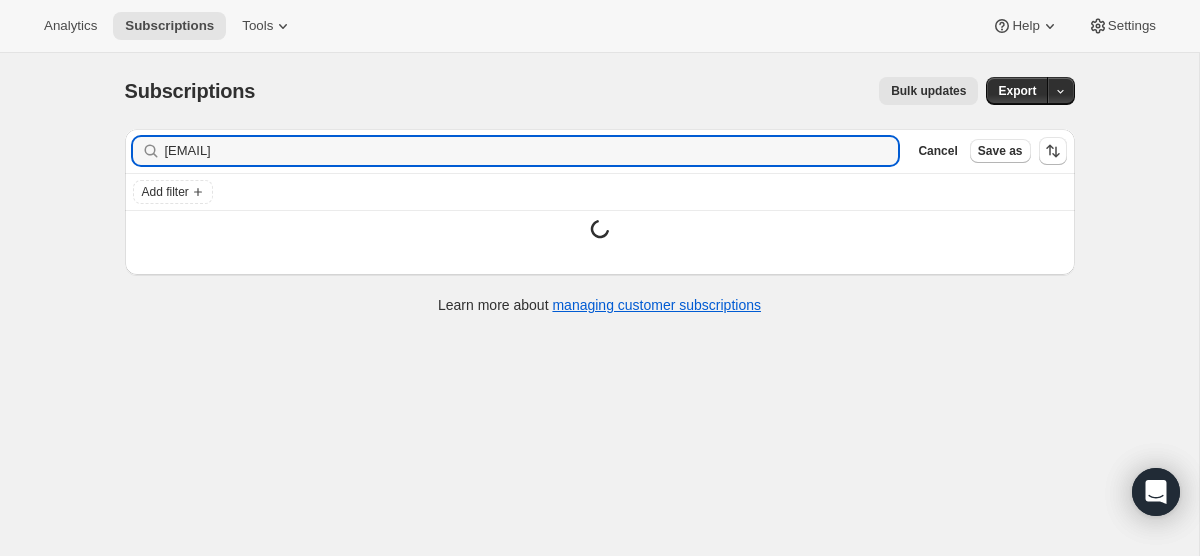 type on "[EMAIL]" 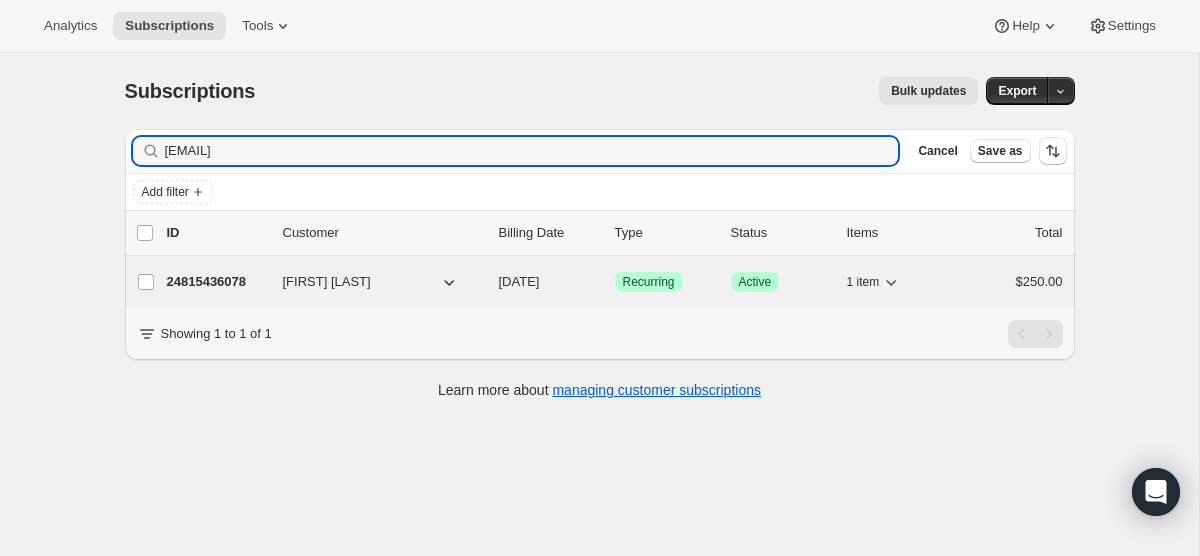 click on "[NUMBER]" at bounding box center (217, 282) 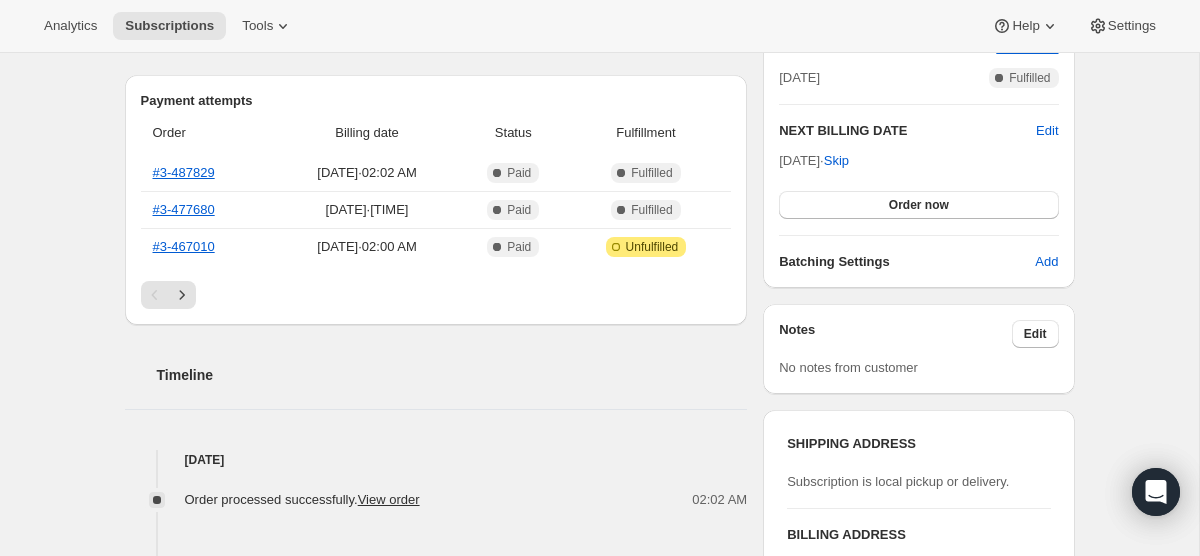 scroll, scrollTop: 468, scrollLeft: 0, axis: vertical 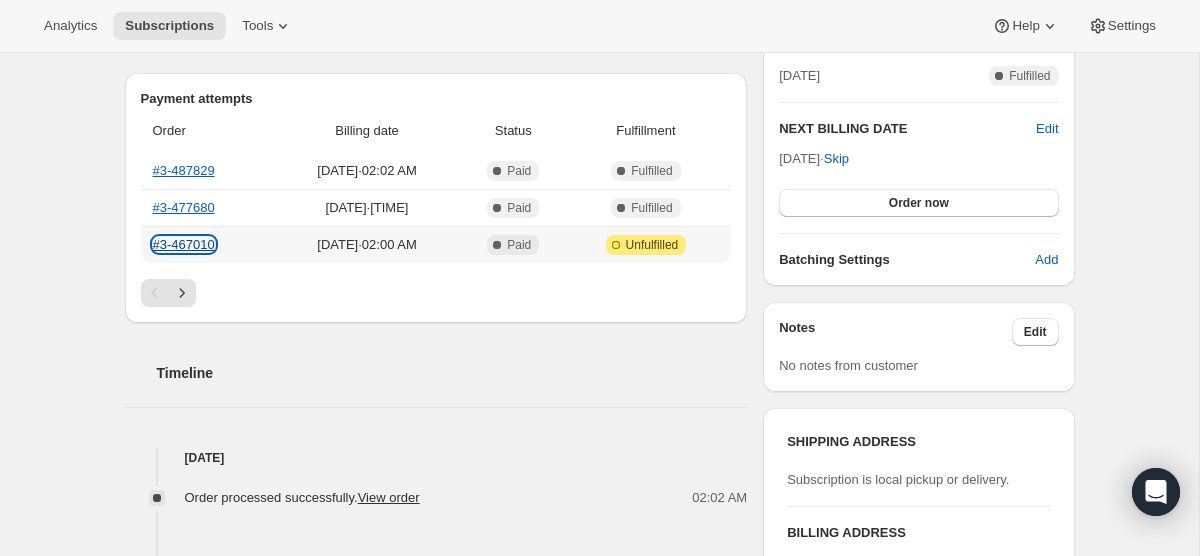 click on "#[NUMBER]" at bounding box center (184, 244) 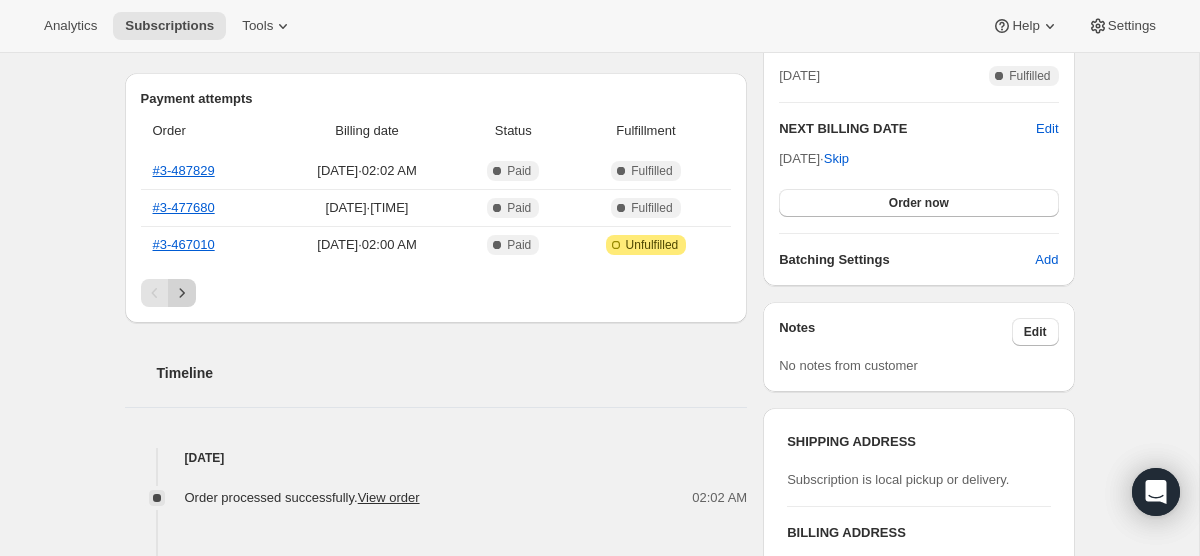 click 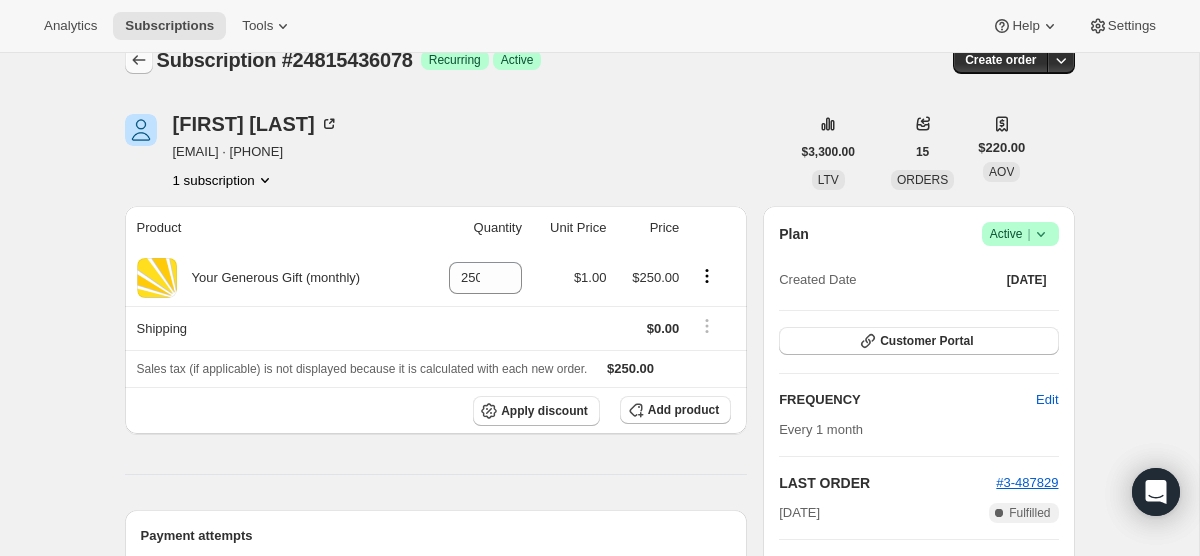 scroll, scrollTop: 0, scrollLeft: 0, axis: both 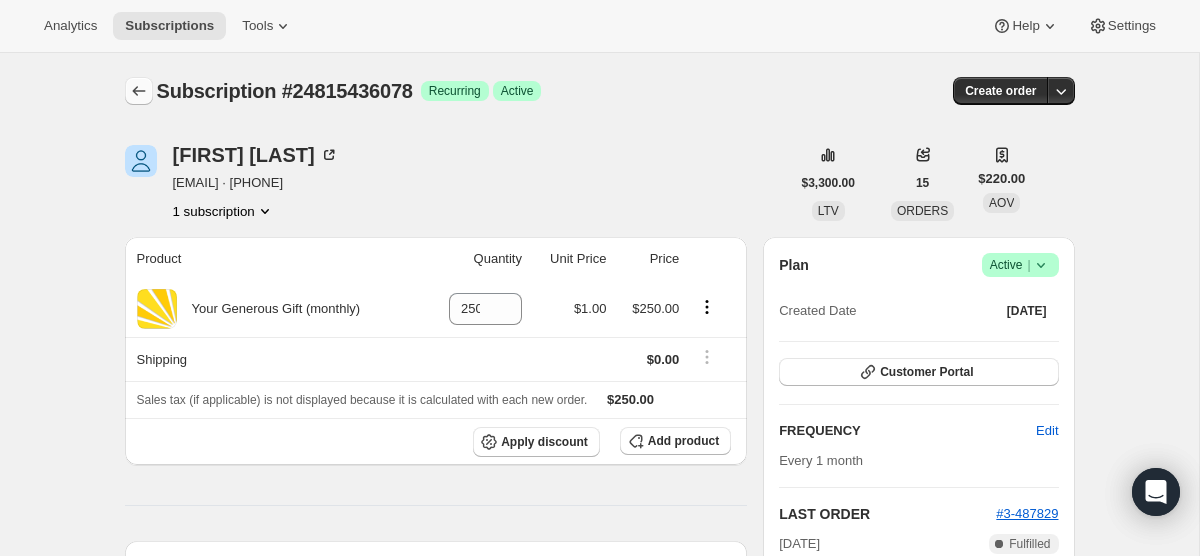 click 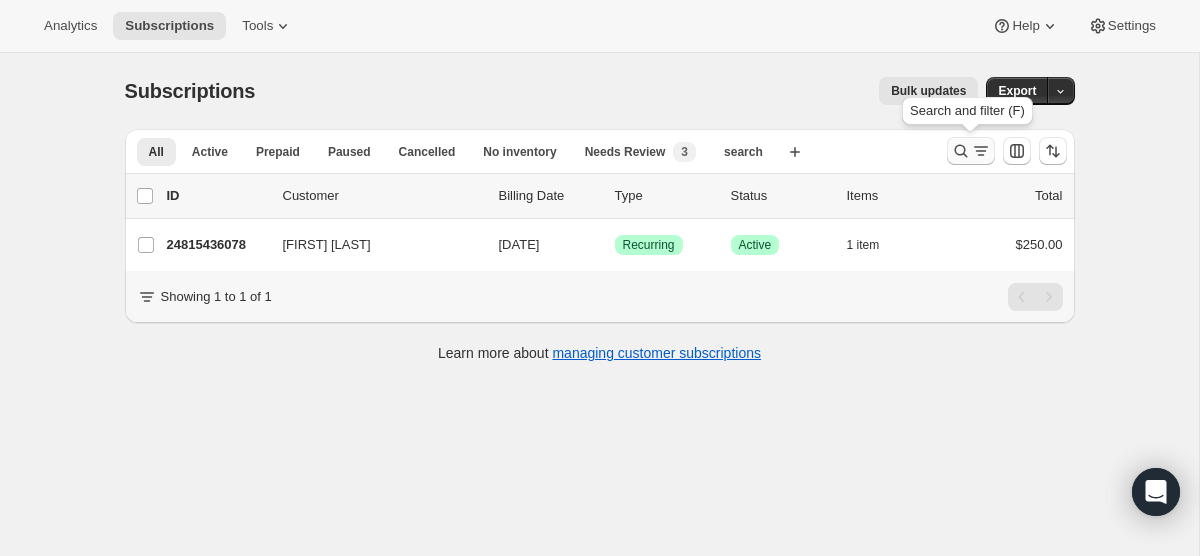 click 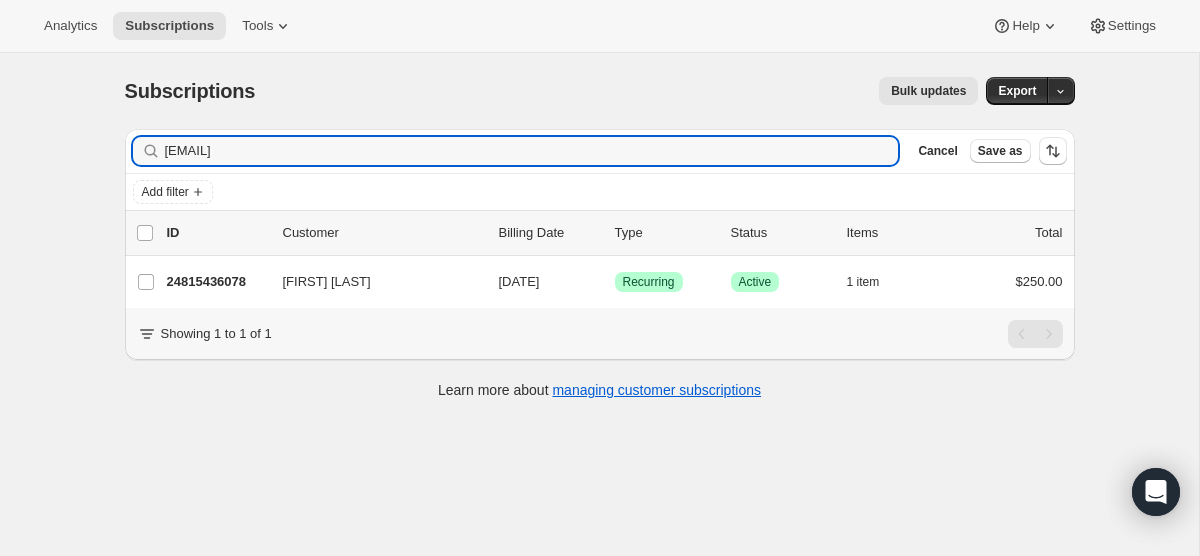 drag, startPoint x: 354, startPoint y: 150, endPoint x: 125, endPoint y: 120, distance: 230.95671 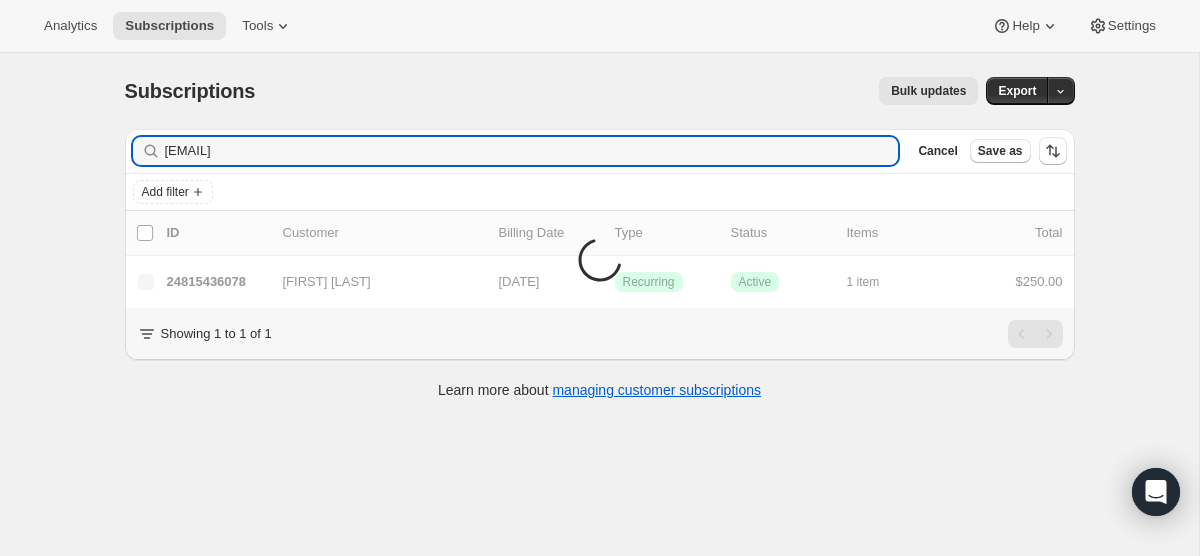 type on "bob@bobgwaltneyphotography.com" 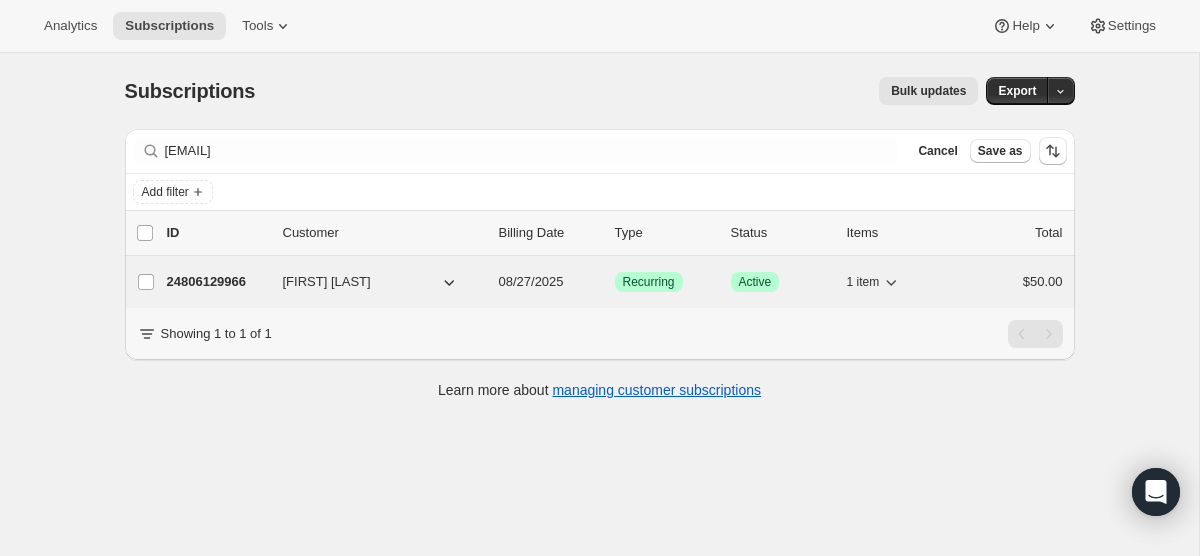 click on "24806129966" at bounding box center (217, 282) 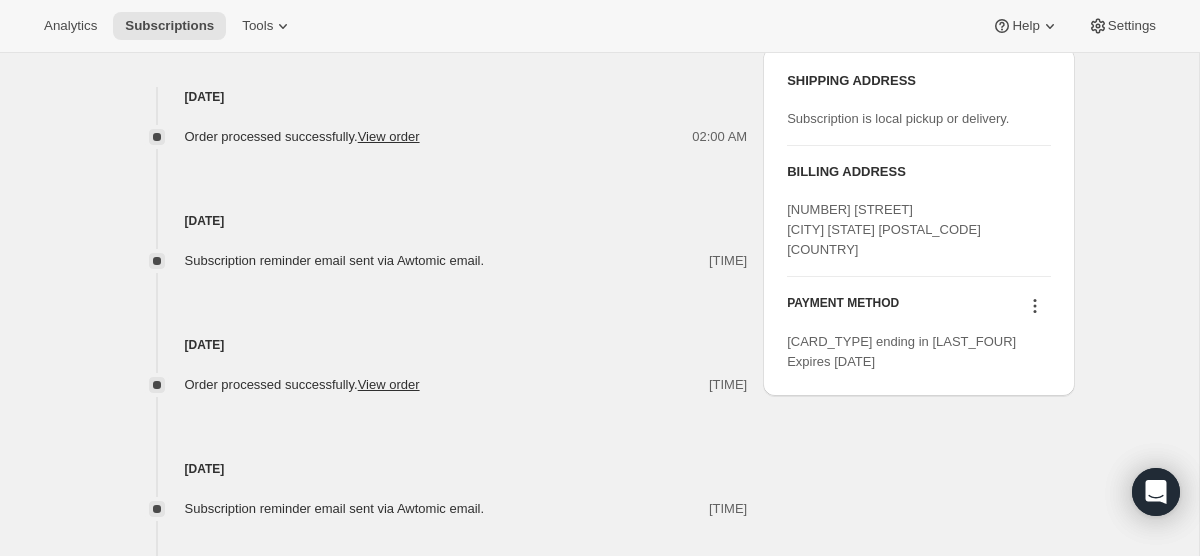 scroll, scrollTop: 823, scrollLeft: 0, axis: vertical 